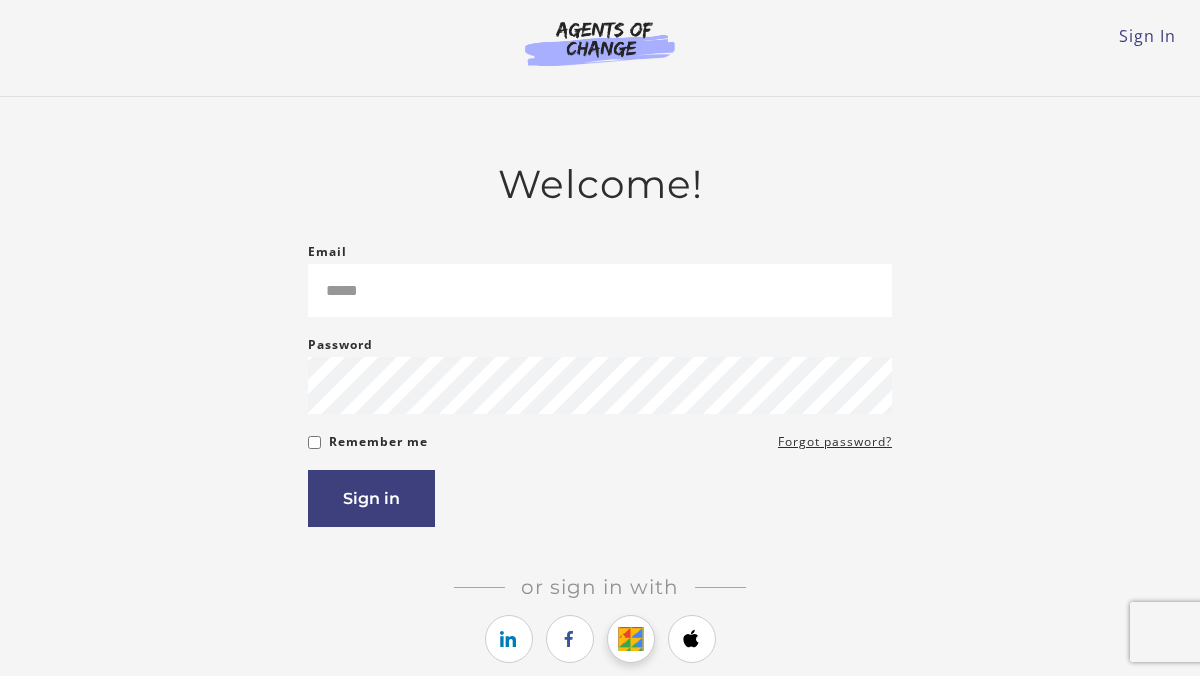 scroll, scrollTop: 264, scrollLeft: 0, axis: vertical 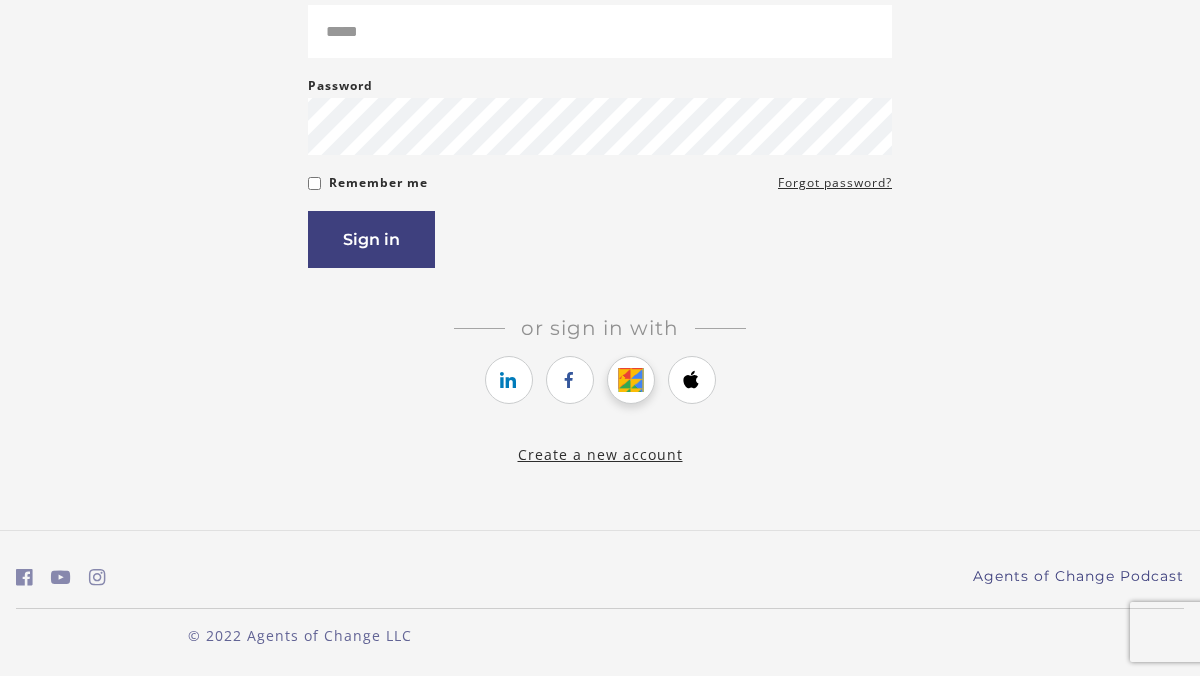 click at bounding box center [630, 380] 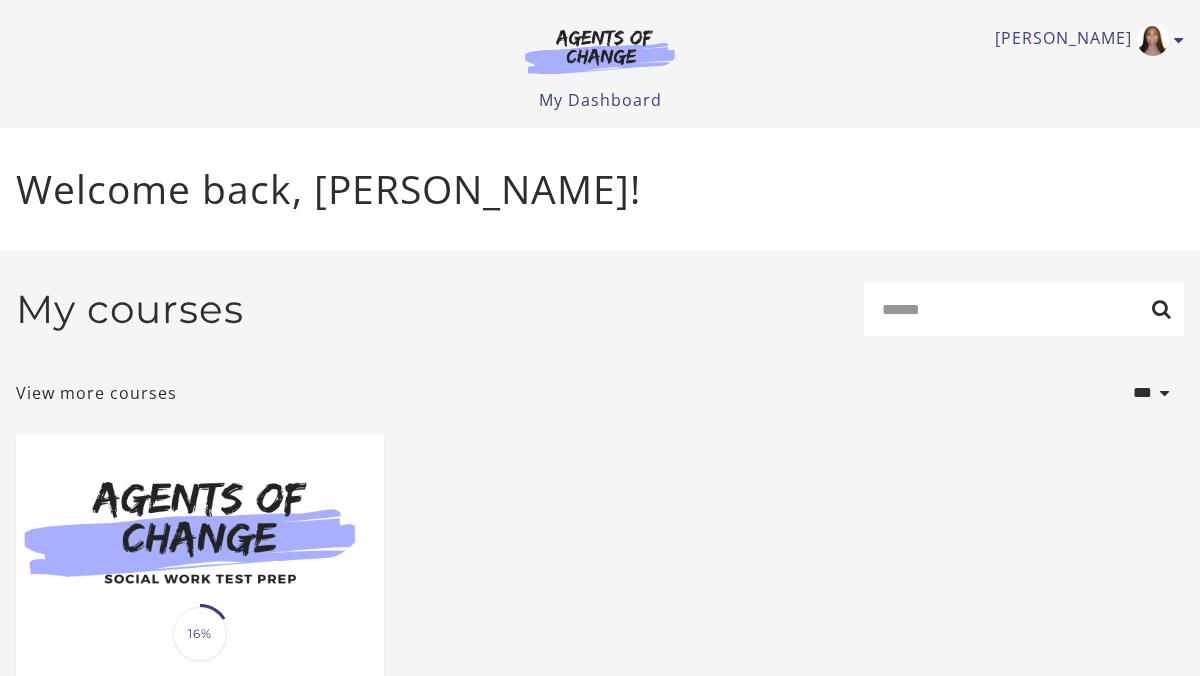scroll, scrollTop: 0, scrollLeft: 0, axis: both 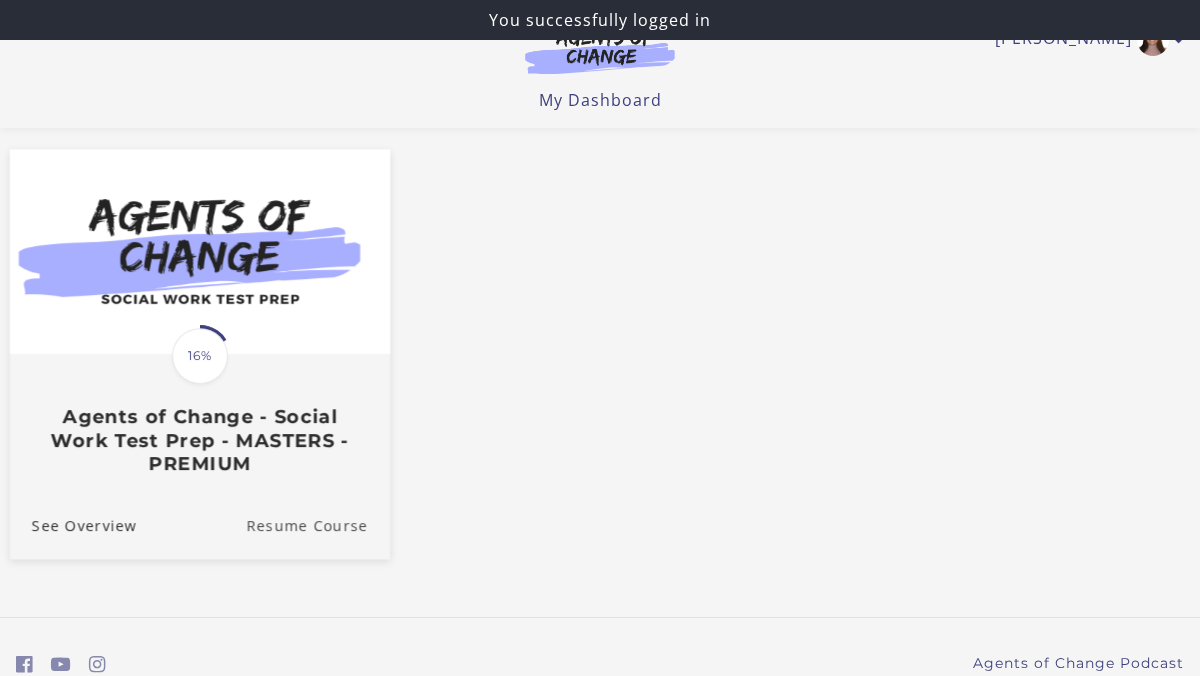 click on "Resume Course" at bounding box center [318, 525] 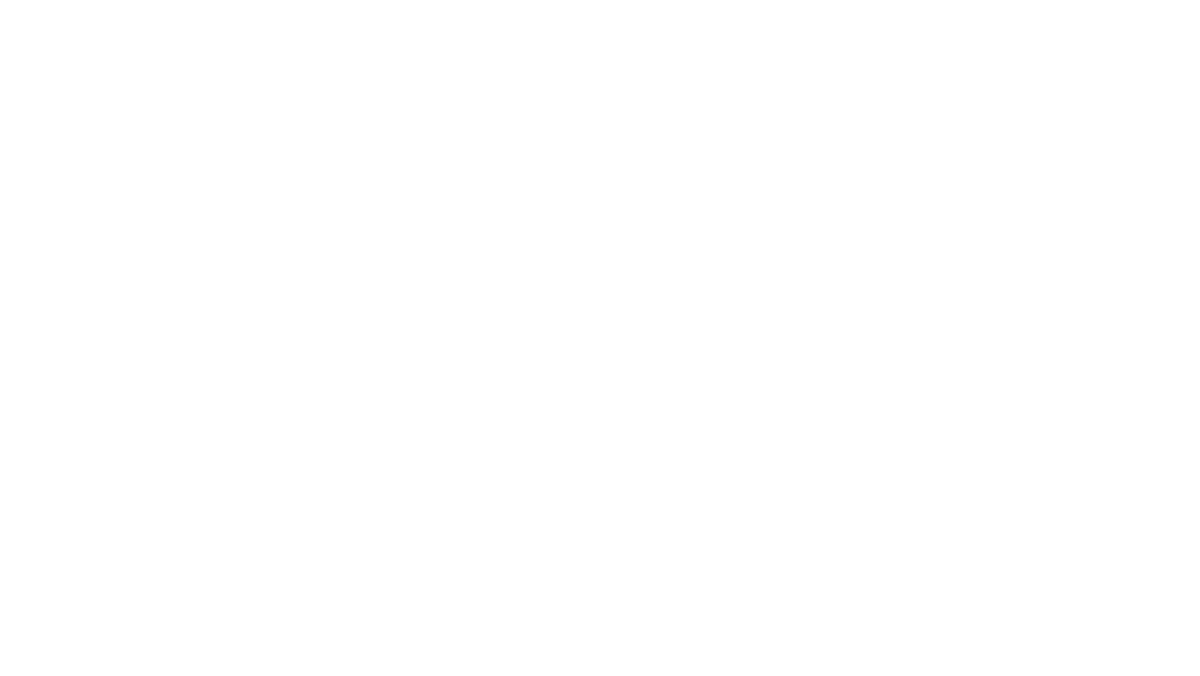 scroll, scrollTop: 0, scrollLeft: 0, axis: both 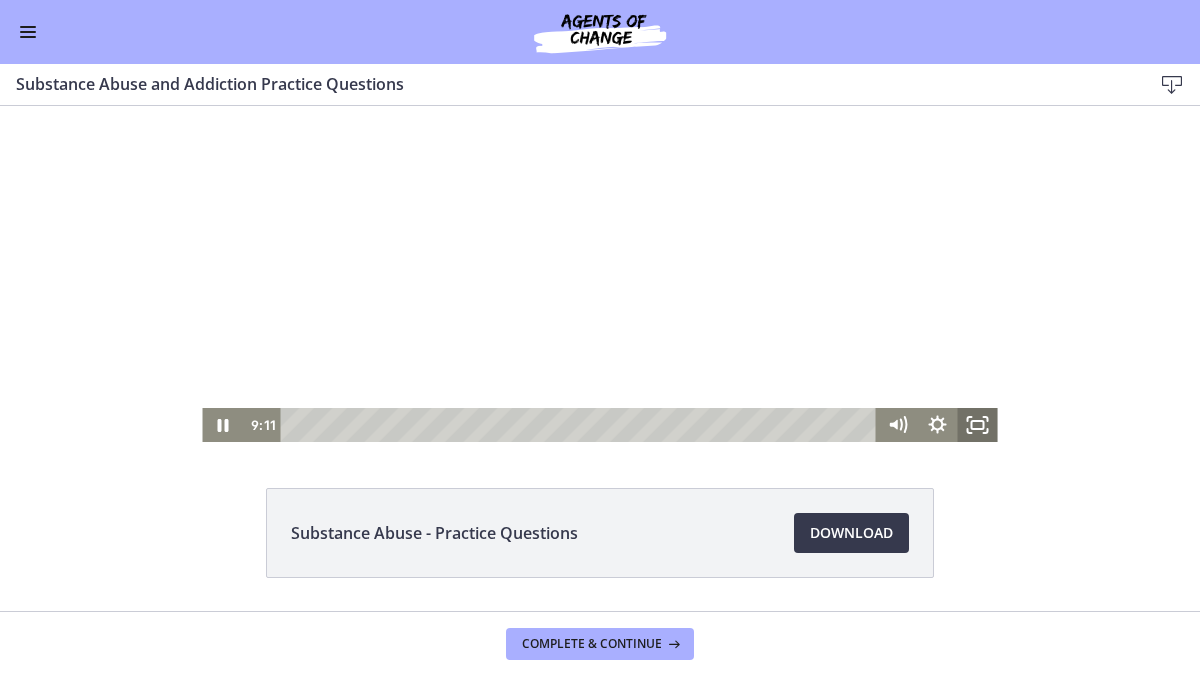 click 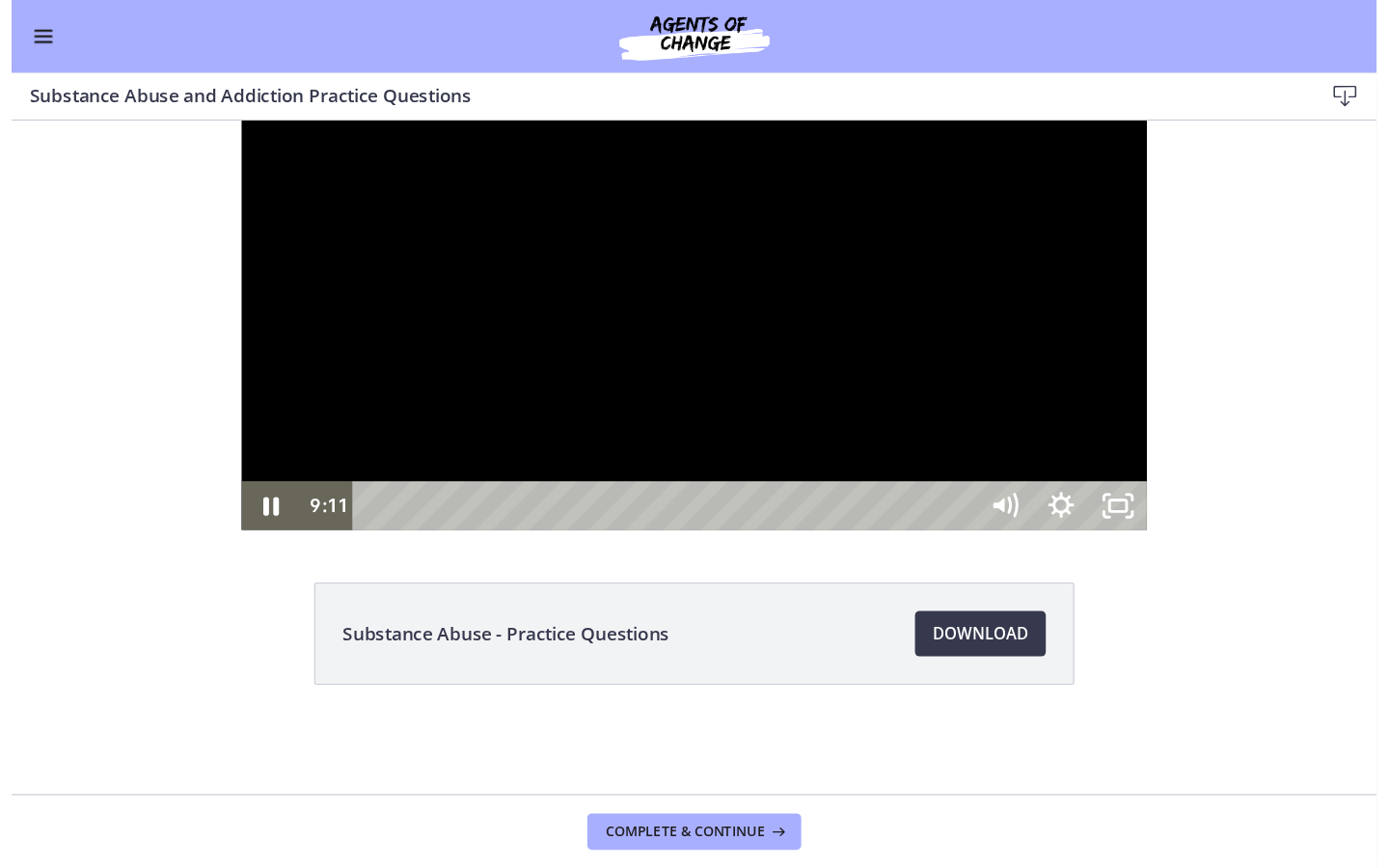 scroll, scrollTop: 0, scrollLeft: 0, axis: both 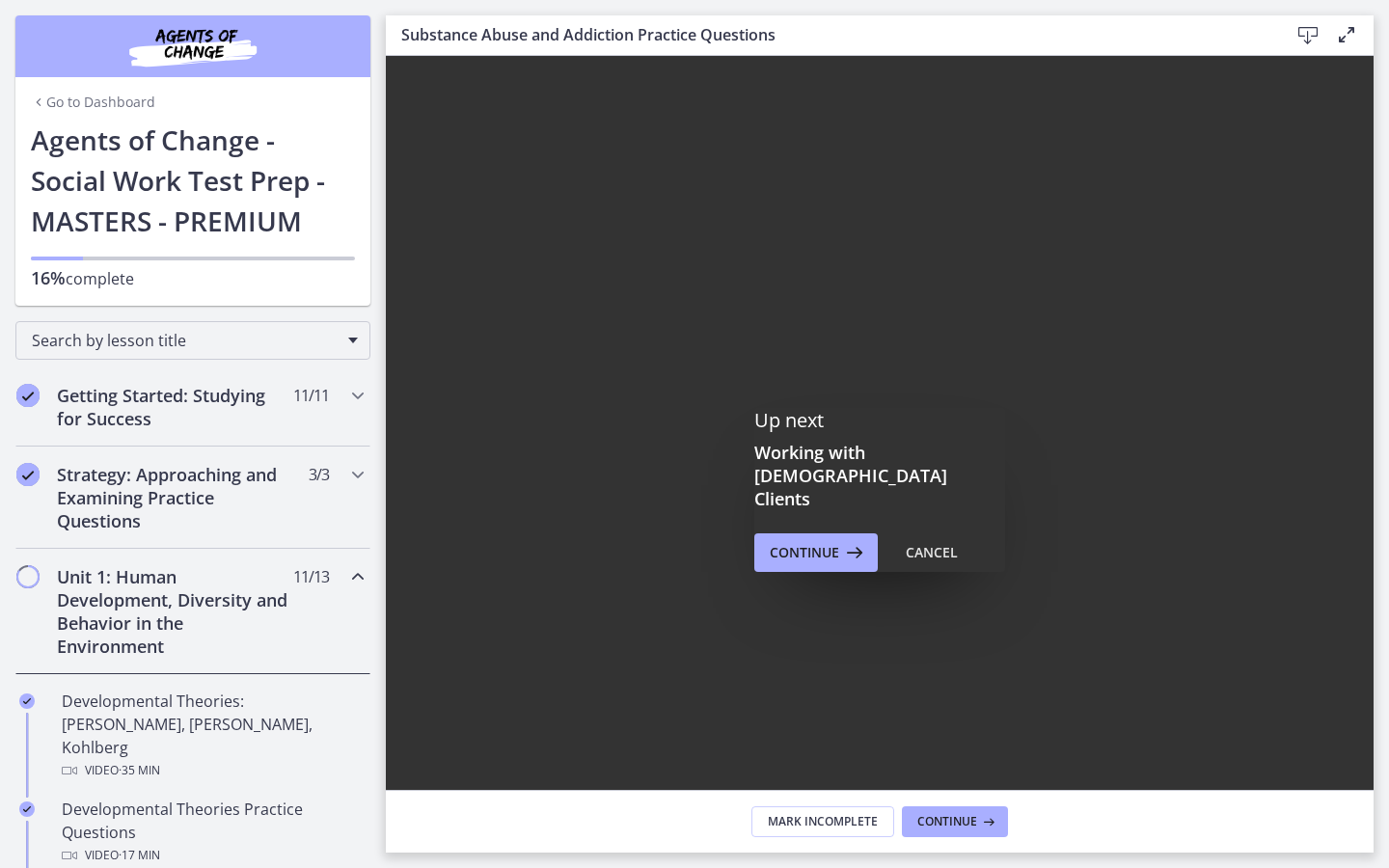 drag, startPoint x: 1387, startPoint y: 909, endPoint x: 1294, endPoint y: 922, distance: 93.90421 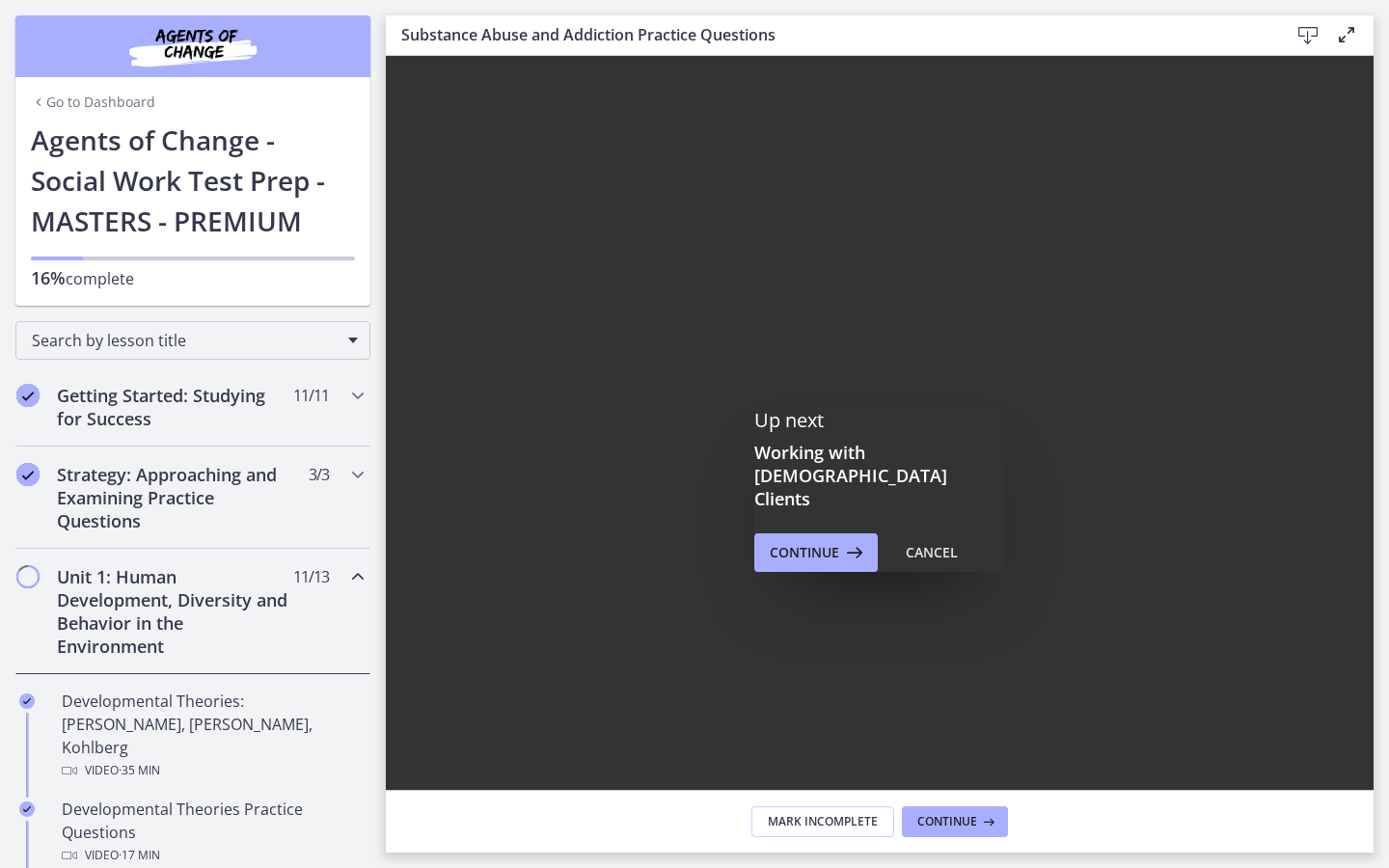 click on "Click for sound
@keyframes VOLUME_SMALL_WAVE_FLASH {
0% { opacity: 0; }
33% { opacity: 1; }
66% { opacity: 1; }
100% { opacity: 0; }
}
@keyframes VOLUME_LARGE_WAVE_FLASH {
0% { opacity: 0; }
33% { opacity: 1; }
66% { opacity: 1; }
100% { opacity: 0; }
}
.volume__small-wave {
animation: VOLUME_SMALL_WAVE_FLASH 2s infinite;
opacity: 0;
}
.volume__large-wave {
animation: VOLUME_LARGE_WAVE_FLASH 2s infinite .3s;
opacity: 0;
}
9:09" at bounding box center (880, 405) 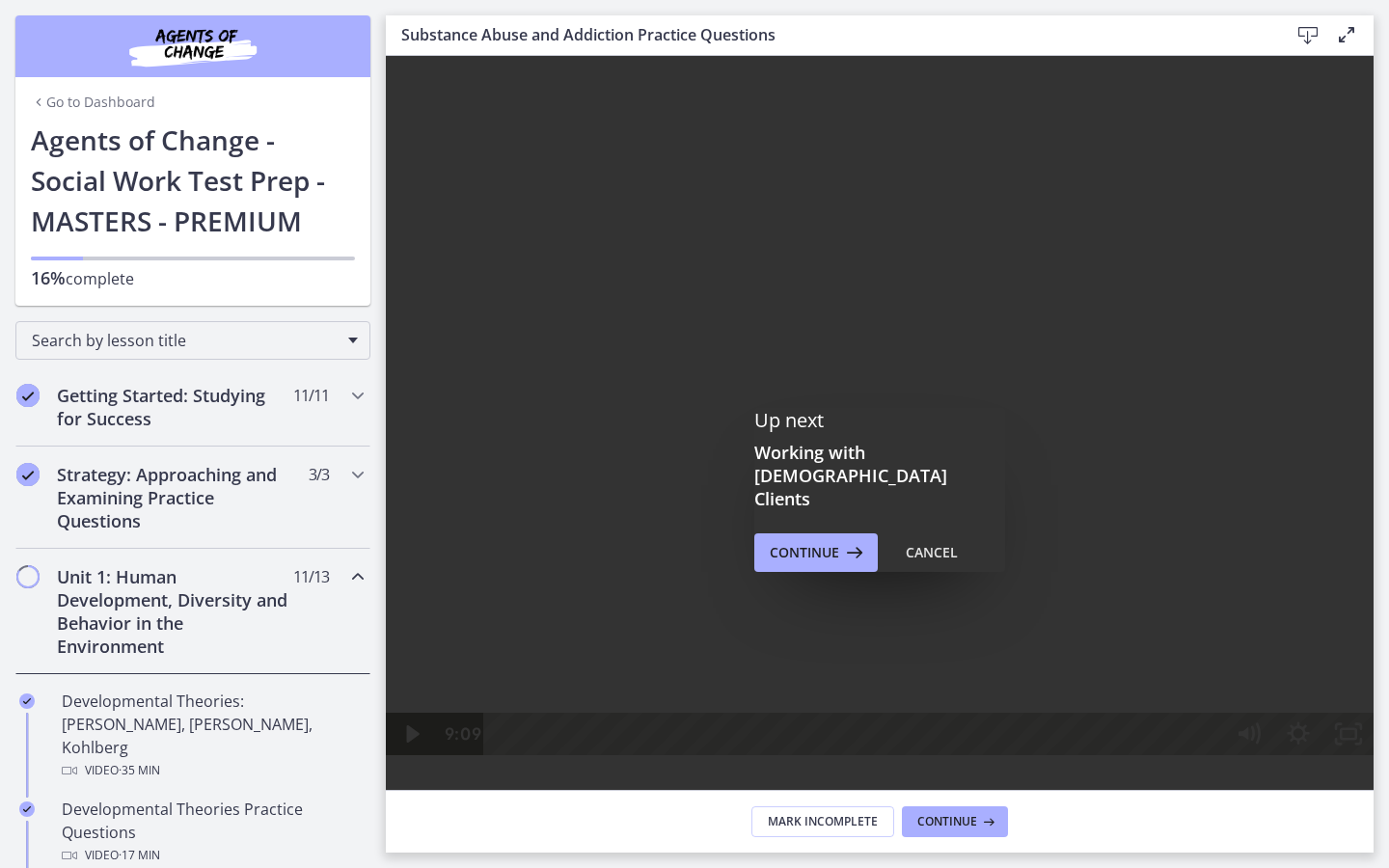 click at bounding box center (880, 405) 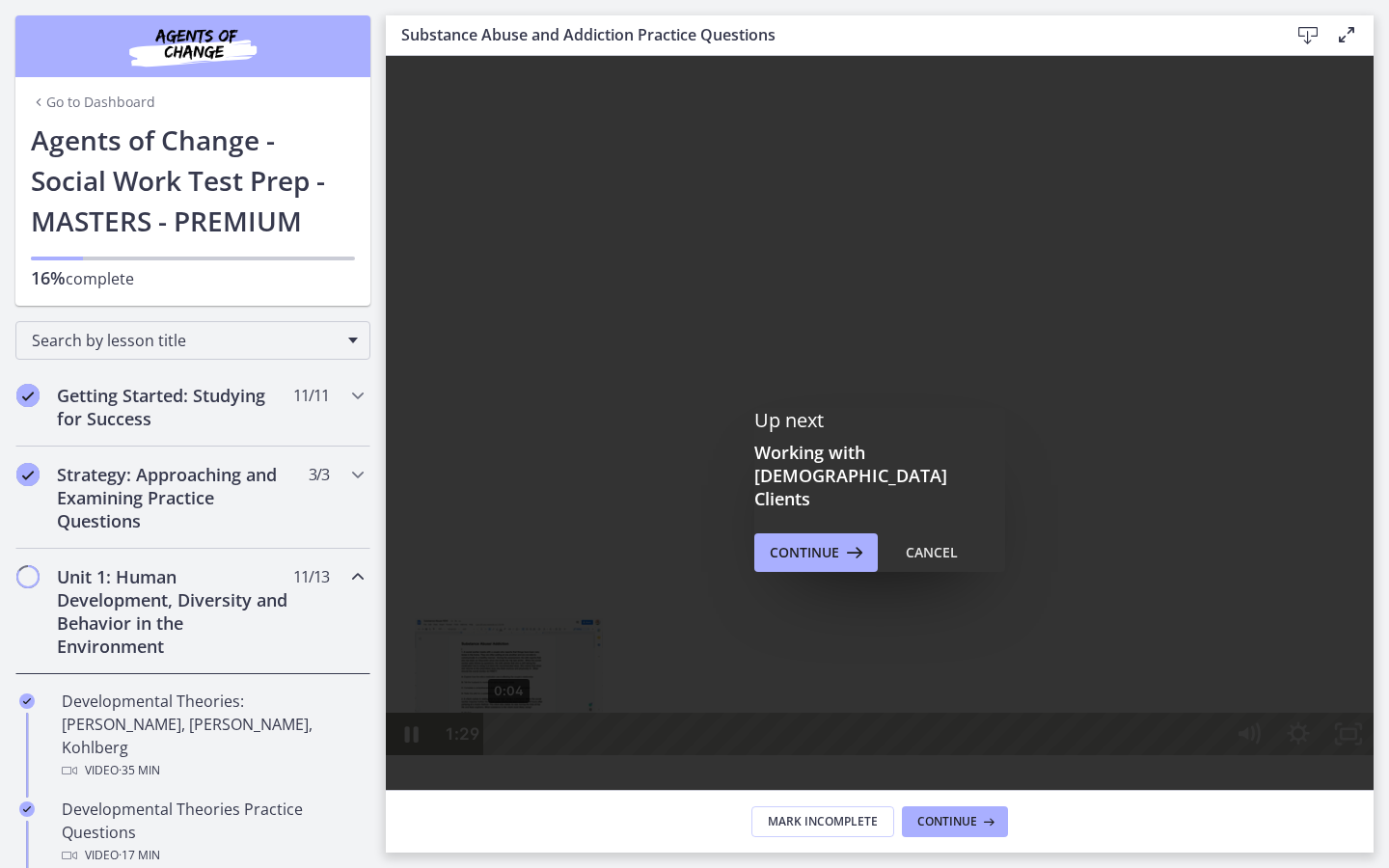 click on "0:04" at bounding box center (857, 734) 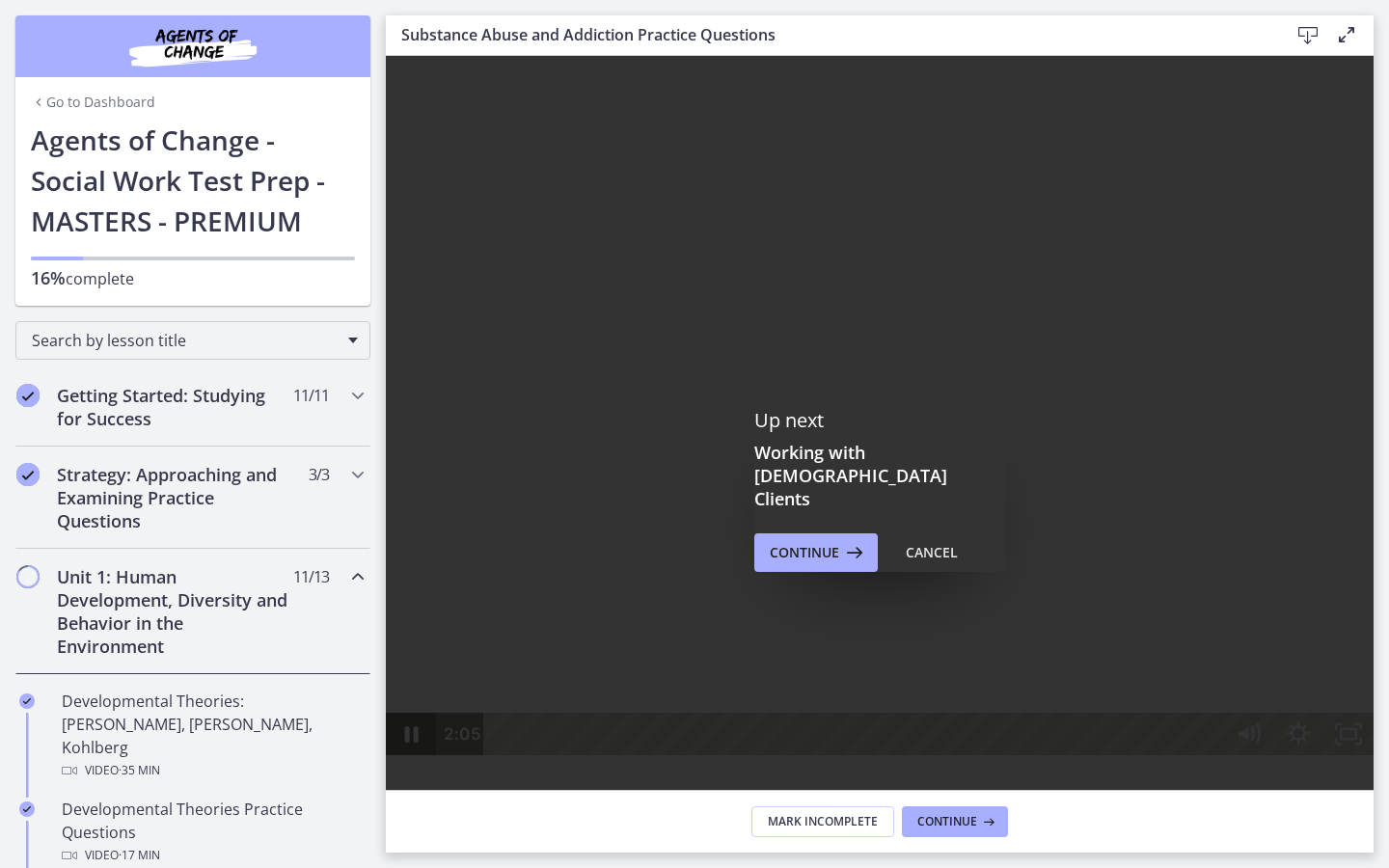 click 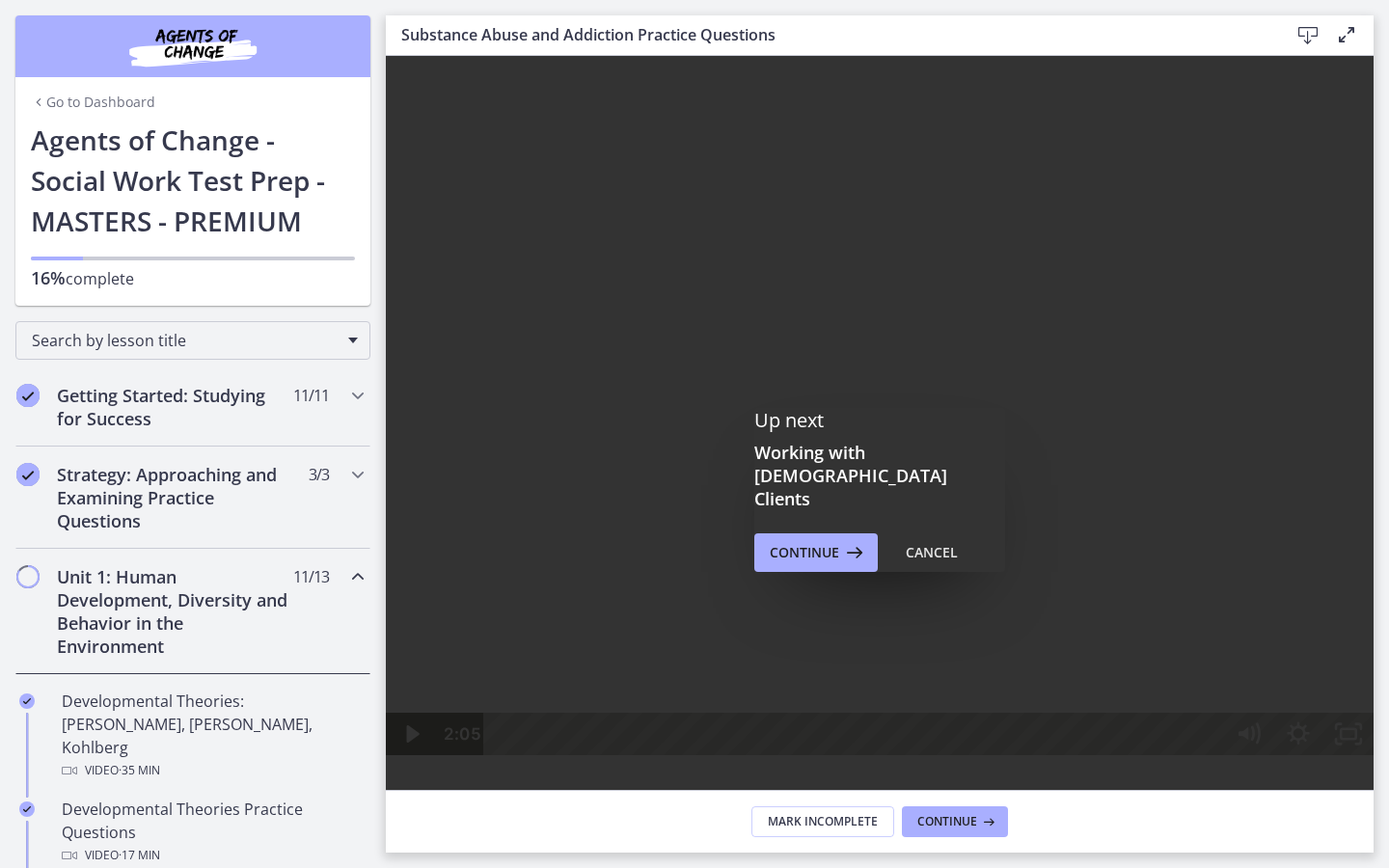 click at bounding box center [880, 405] 